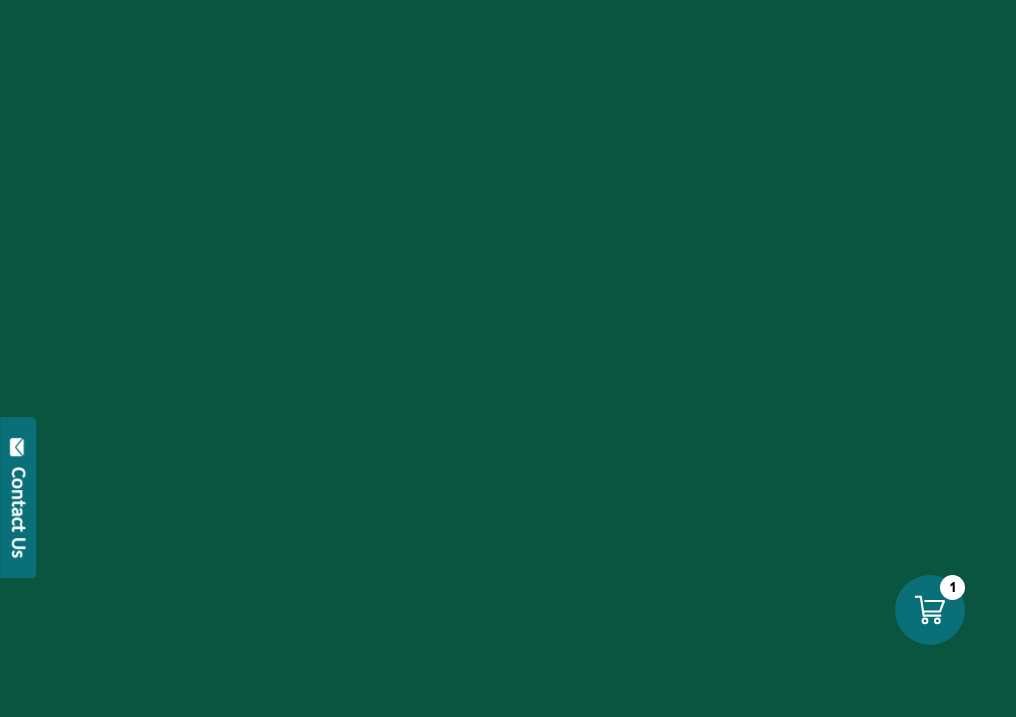 scroll, scrollTop: 0, scrollLeft: 0, axis: both 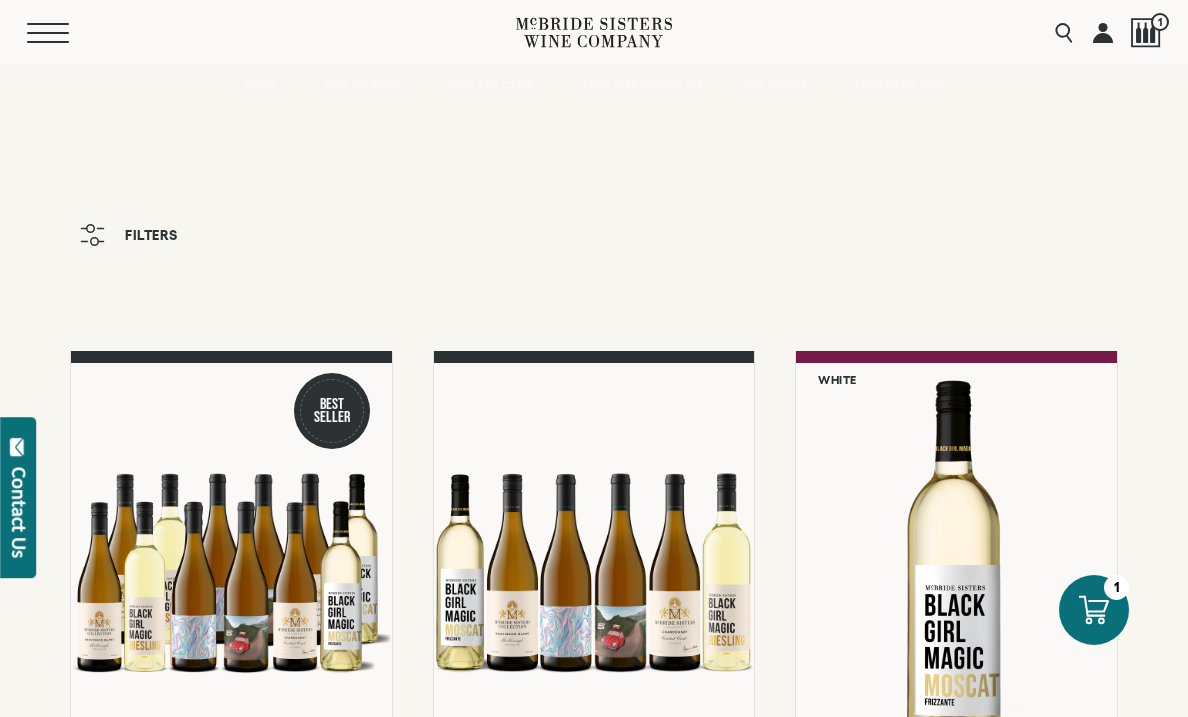 click on "Menu" at bounding box center (63, 33) 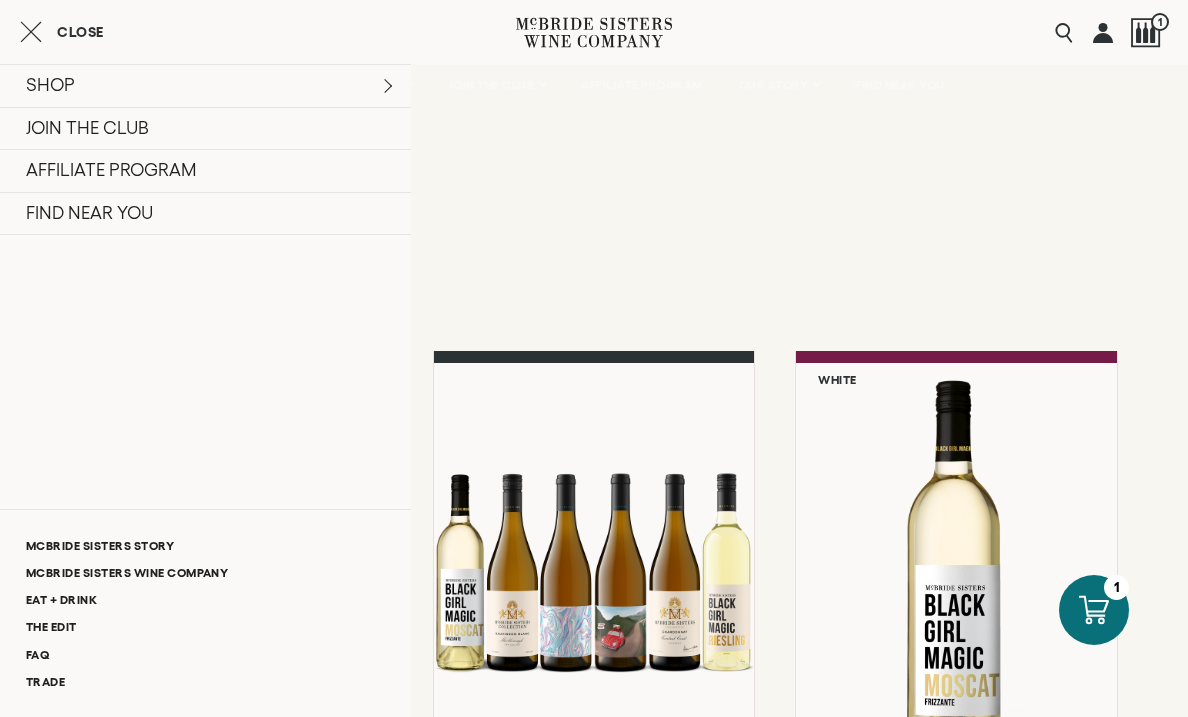 drag, startPoint x: 566, startPoint y: 86, endPoint x: 624, endPoint y: 45, distance: 71.02816 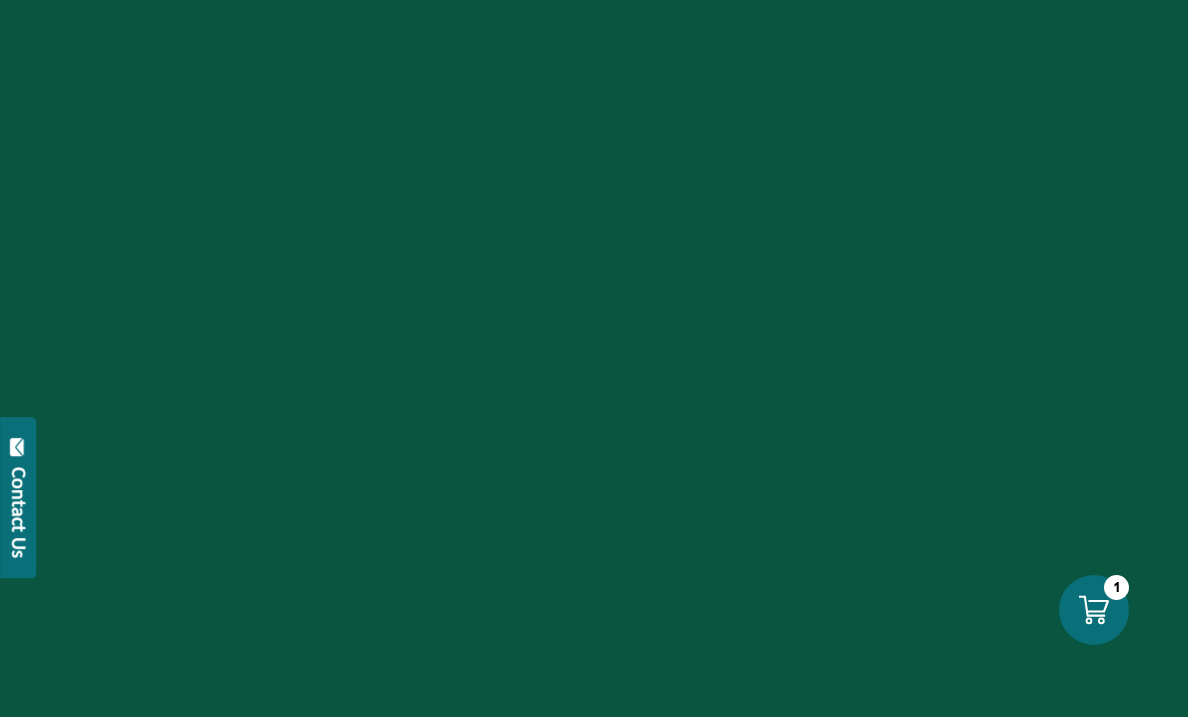 scroll, scrollTop: 0, scrollLeft: 0, axis: both 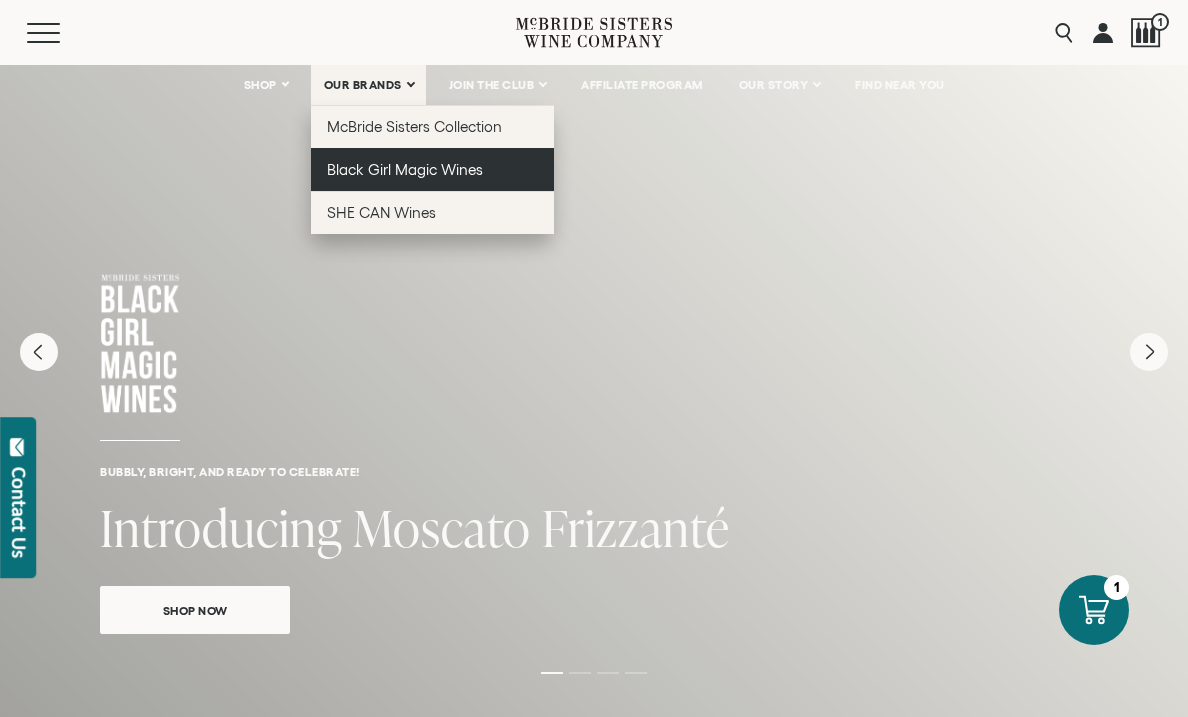 click on "Black Girl Magic Wines" at bounding box center [405, 169] 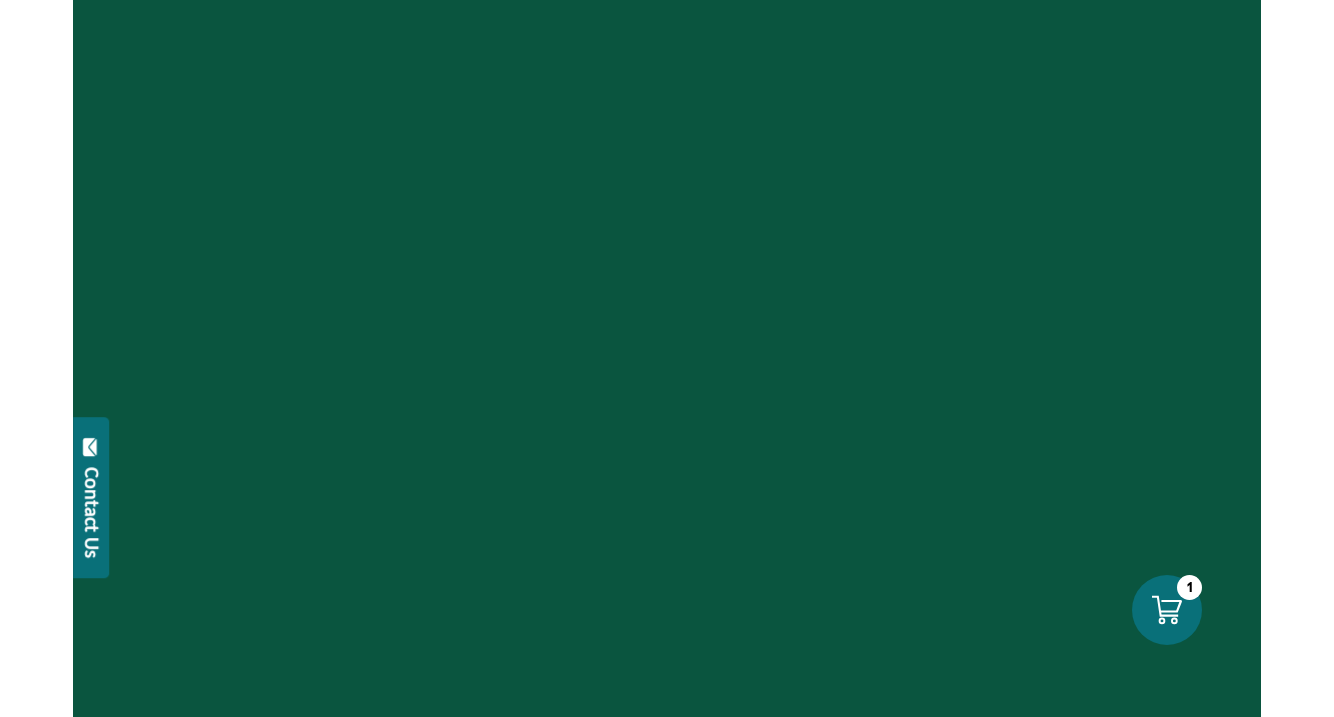 scroll, scrollTop: 0, scrollLeft: 0, axis: both 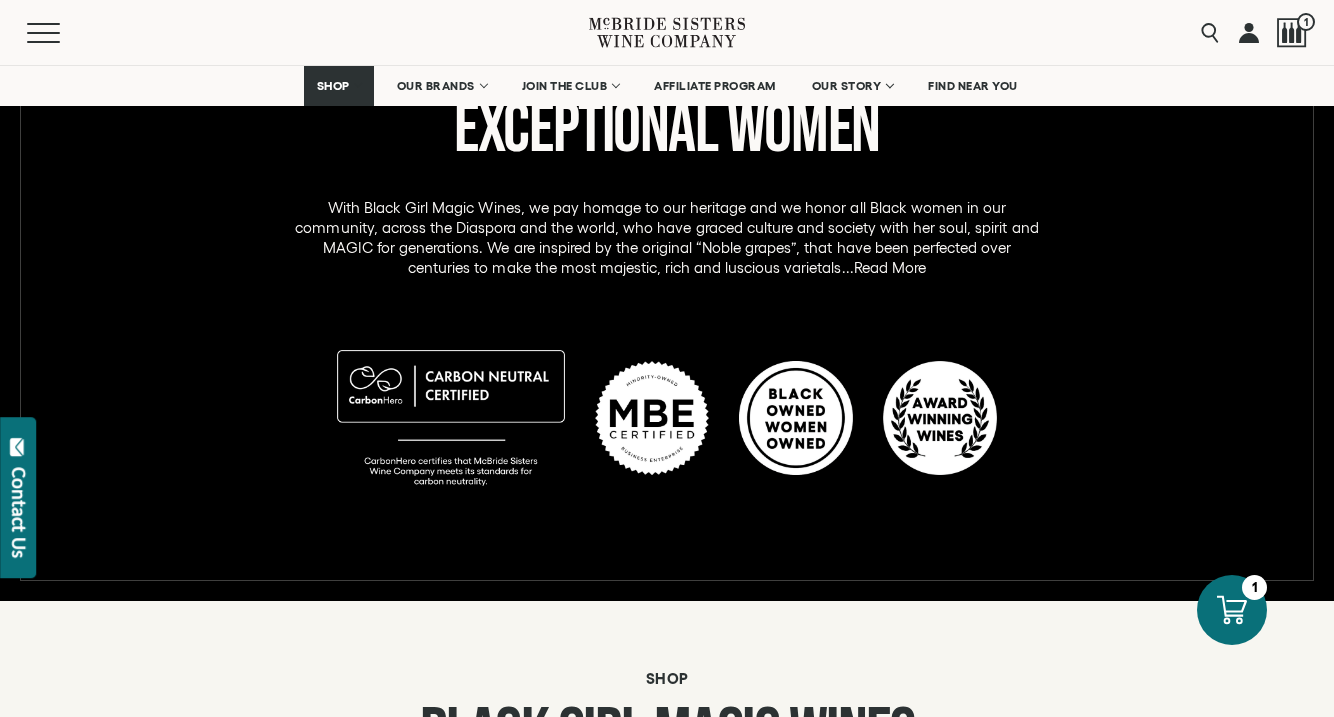 click on "Read More" at bounding box center [890, 268] 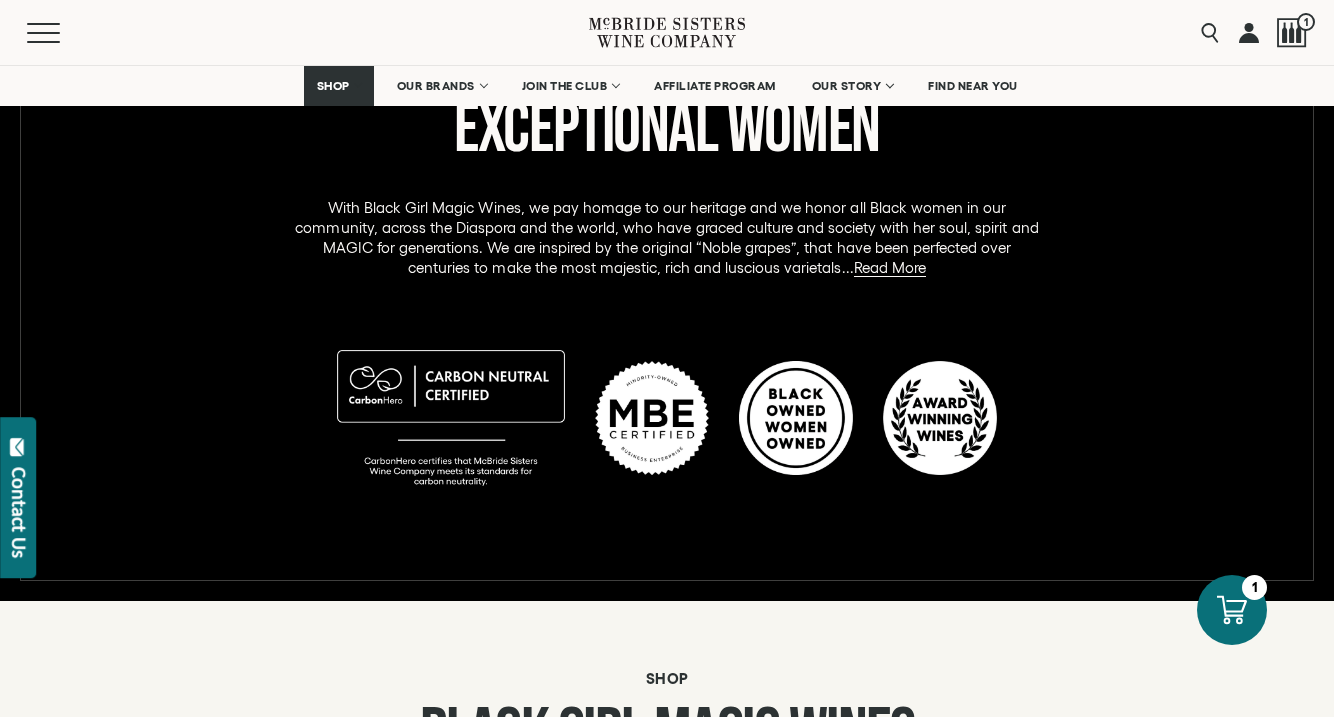 scroll, scrollTop: 0, scrollLeft: 0, axis: both 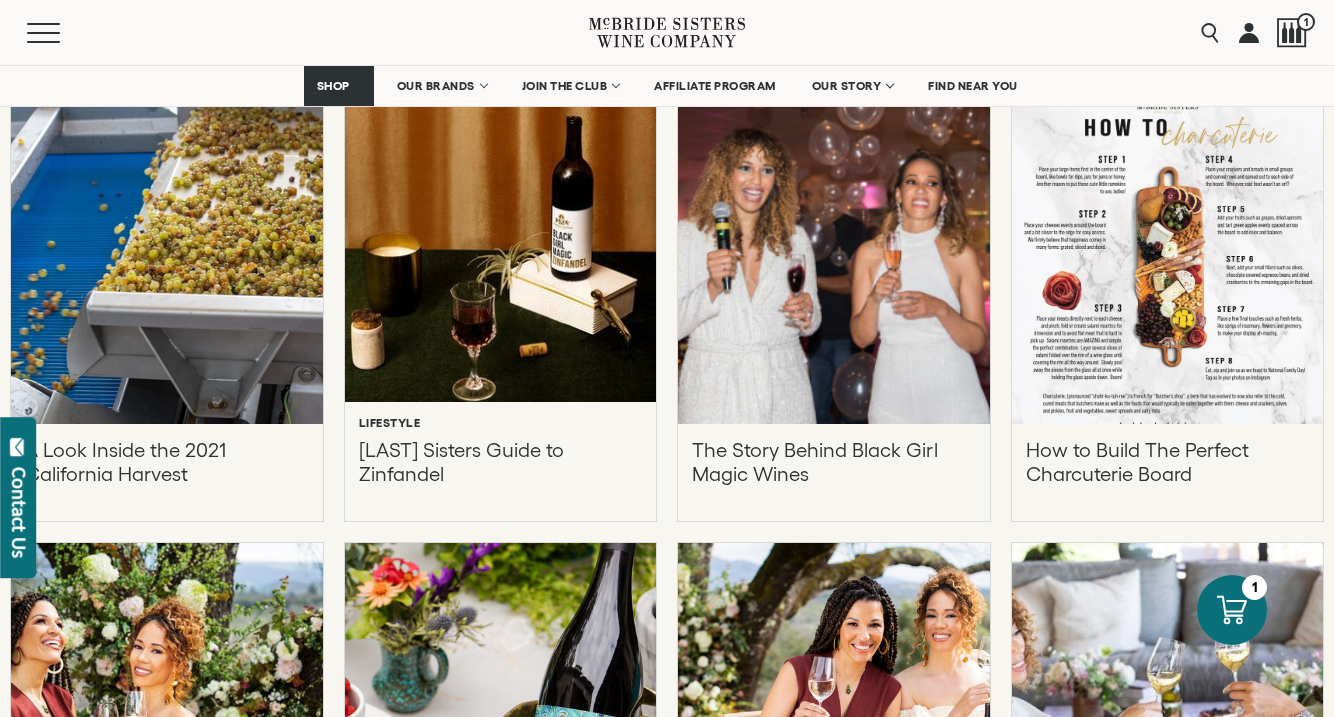 click on "The Story Behind Black Girl Magic Wines" at bounding box center [834, 462] 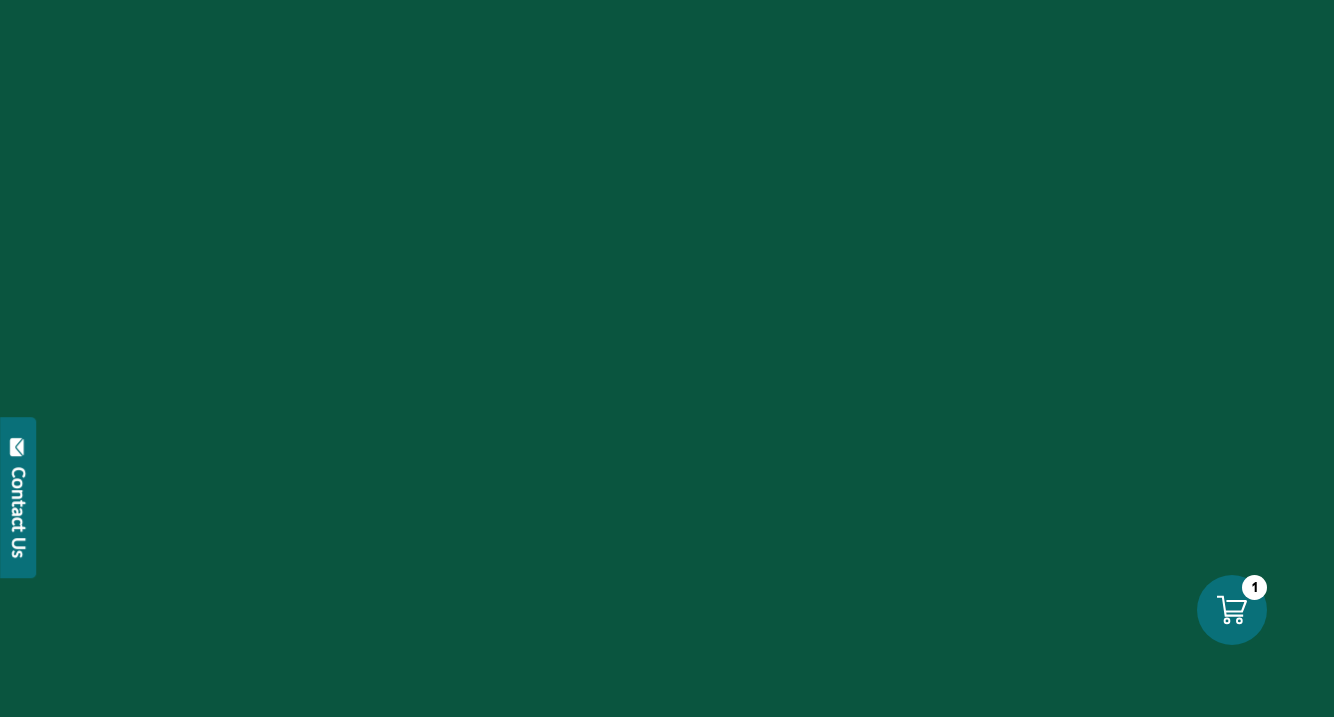 scroll, scrollTop: 0, scrollLeft: 0, axis: both 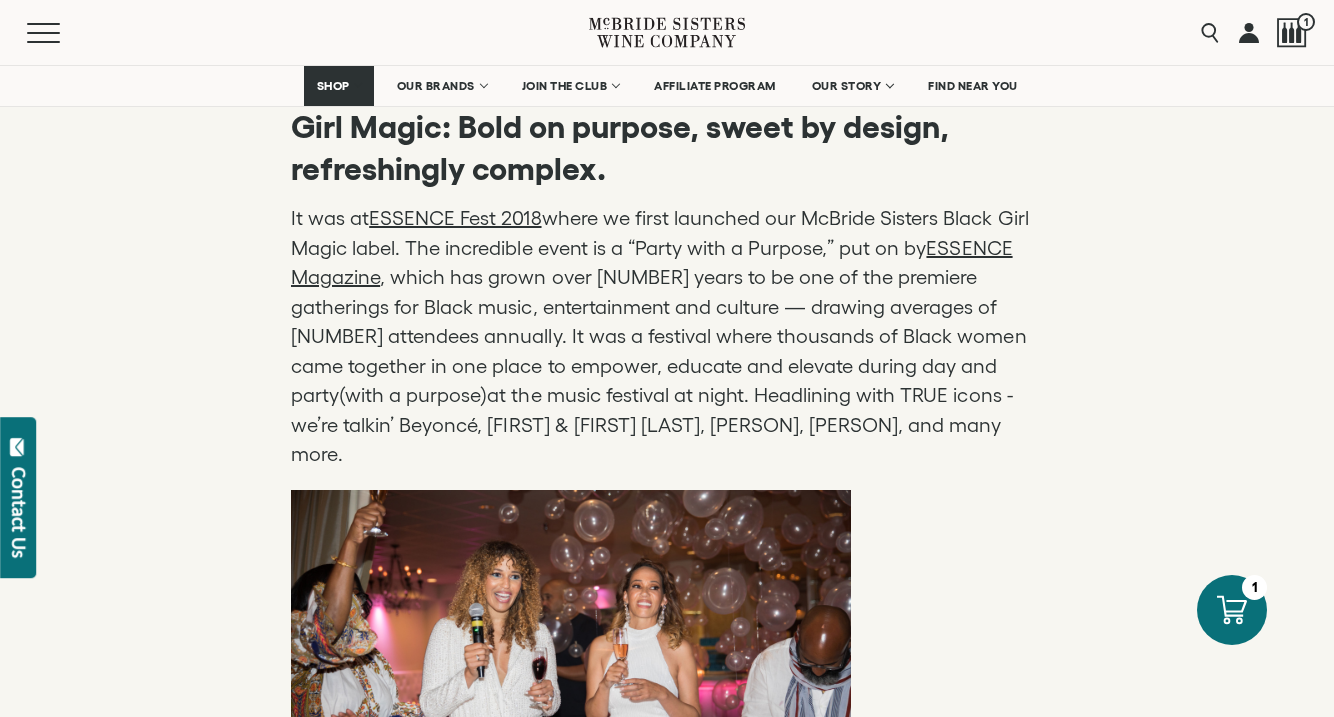 drag, startPoint x: 777, startPoint y: 501, endPoint x: 222, endPoint y: 77, distance: 698.4275 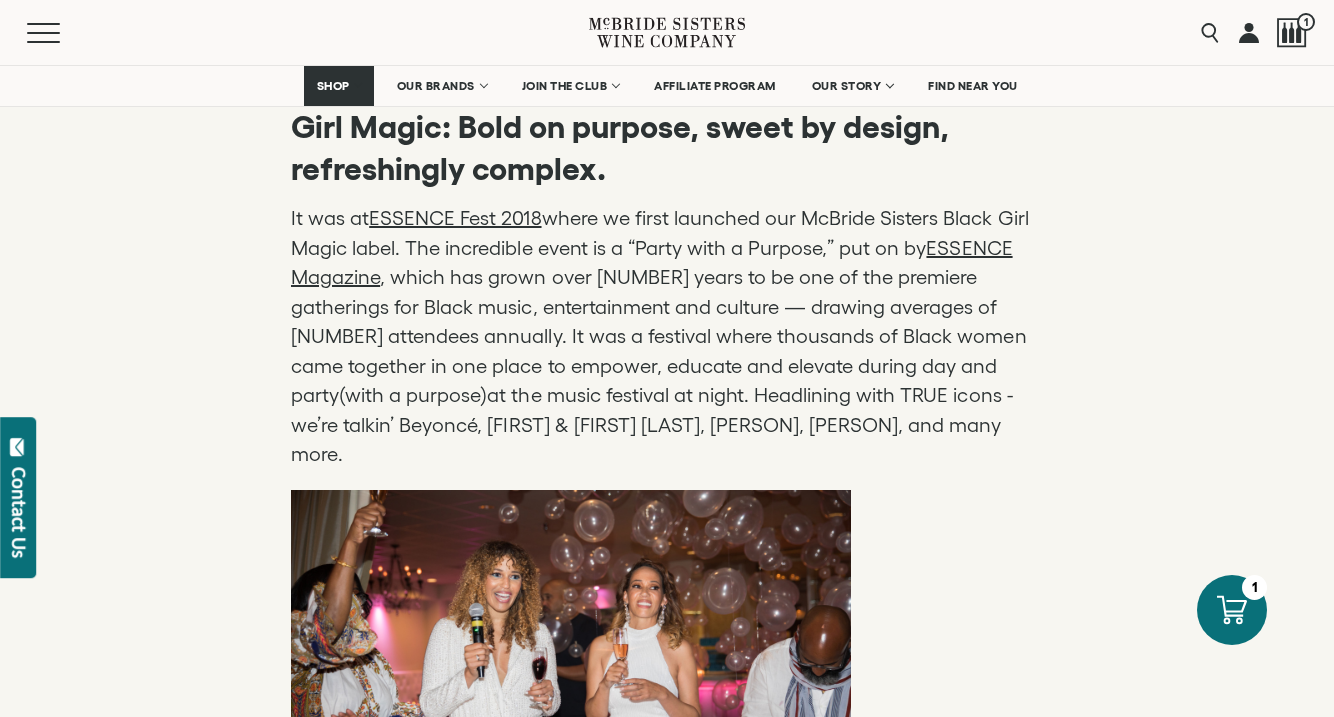 click on "Menu
Search
1
SHOP
Sets
Reds
Whites
Rosé" at bounding box center [667, 1978] 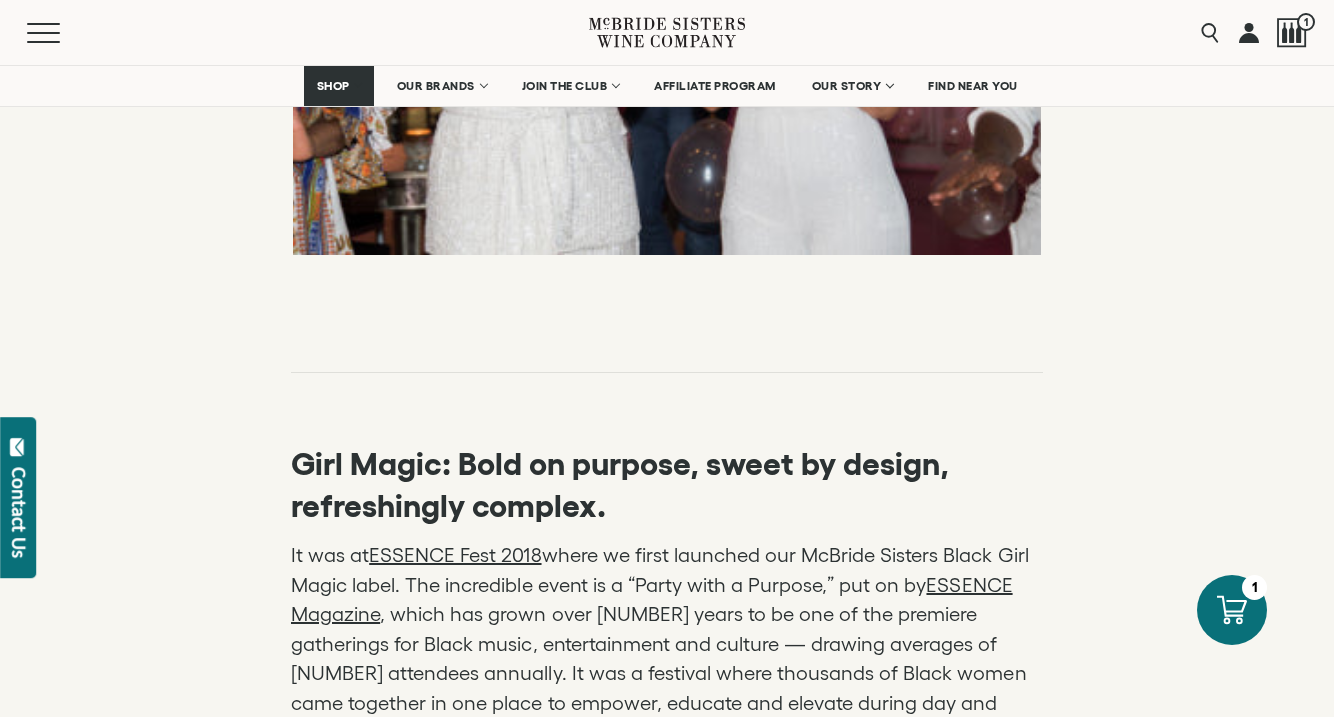 scroll, scrollTop: 930, scrollLeft: 0, axis: vertical 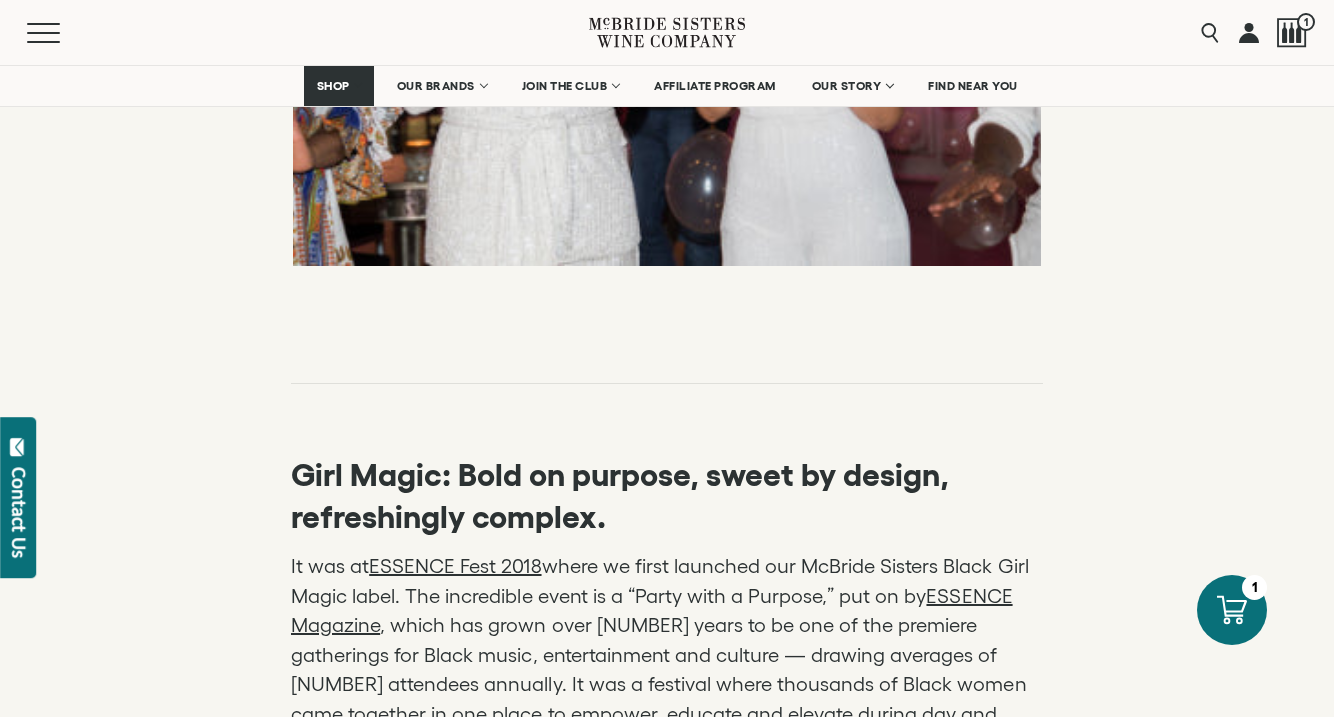 click on "The   Story   Behind   Black   Girl   Magic   Wines
By  Robin McBride  – September 13, 2021" at bounding box center (667, -128) 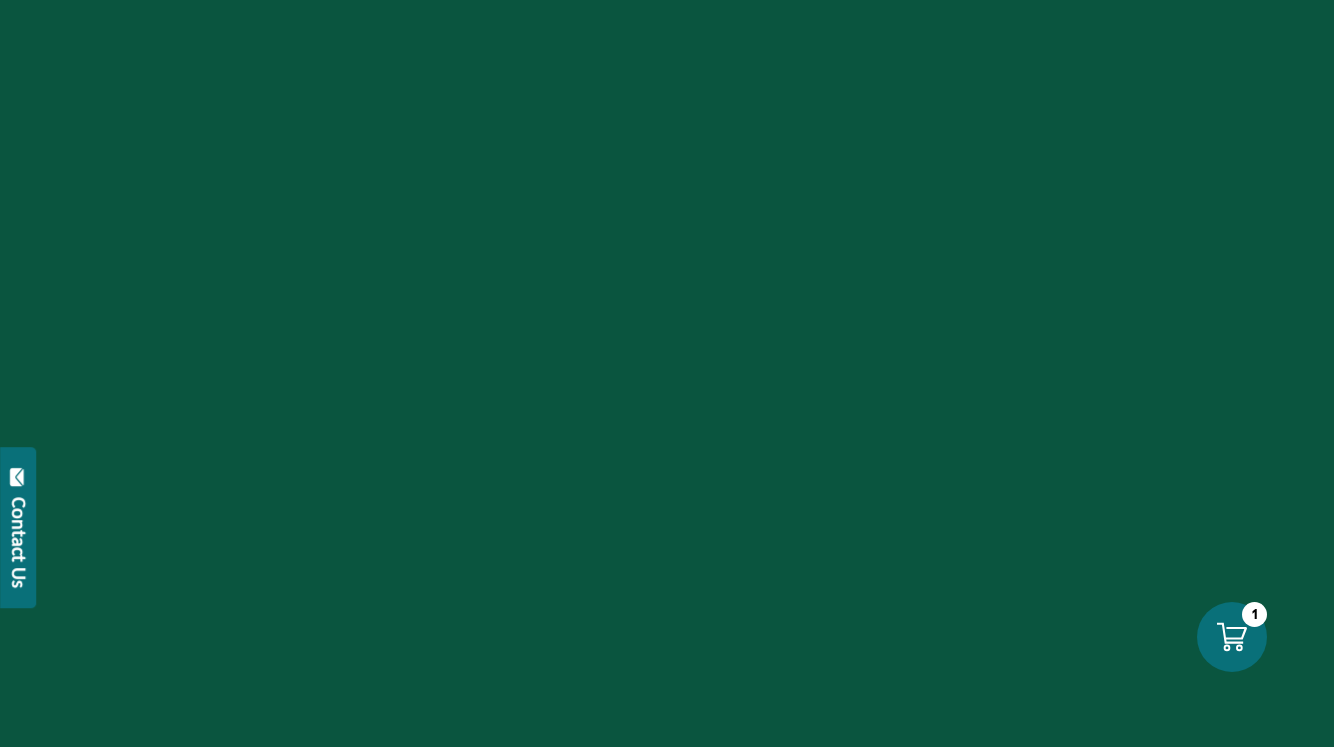 scroll, scrollTop: 0, scrollLeft: 0, axis: both 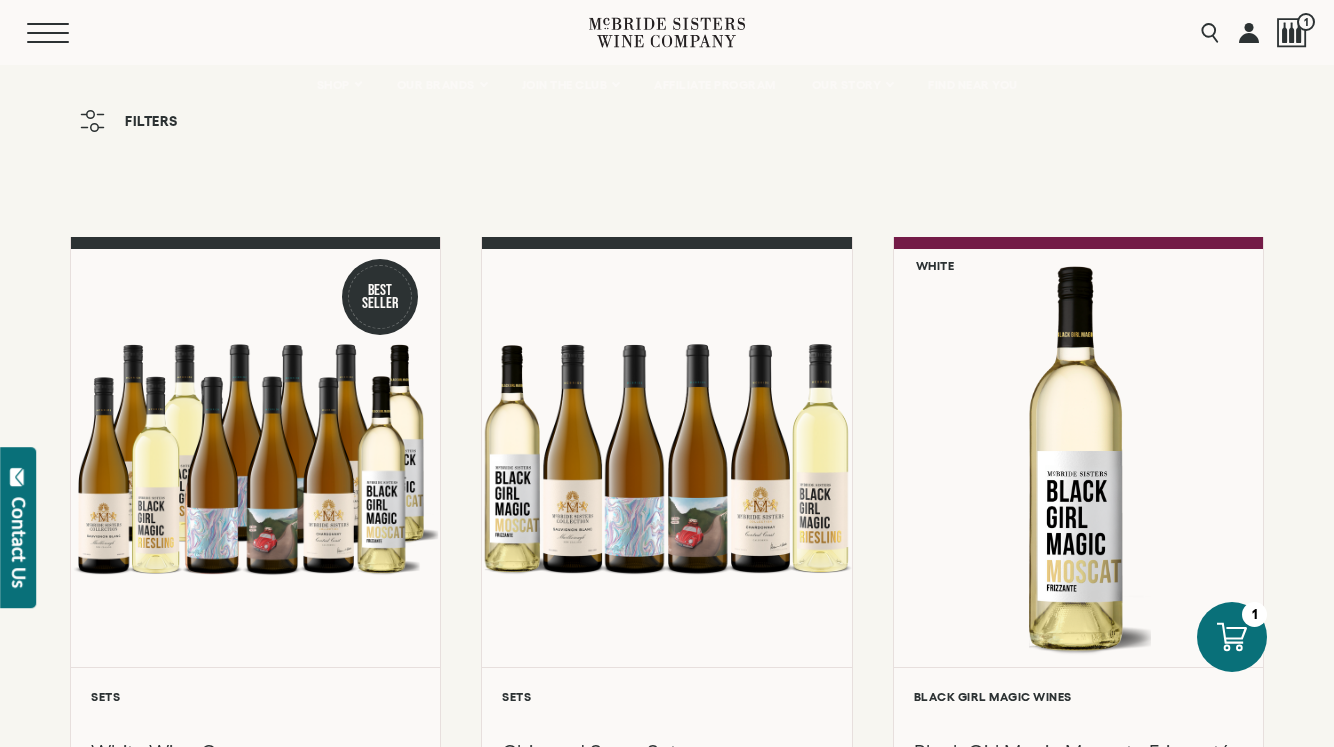 click on "Menu" at bounding box center [63, 33] 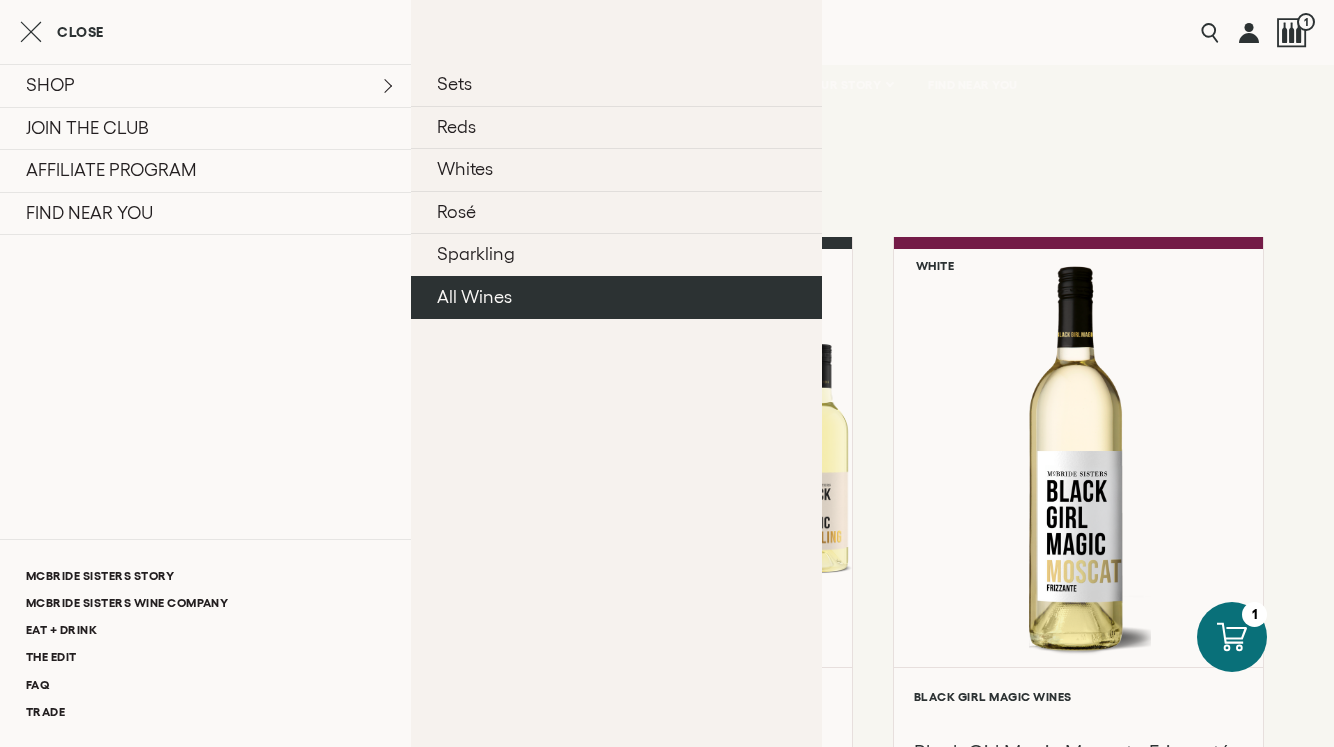 click on "All Wines" at bounding box center [616, 297] 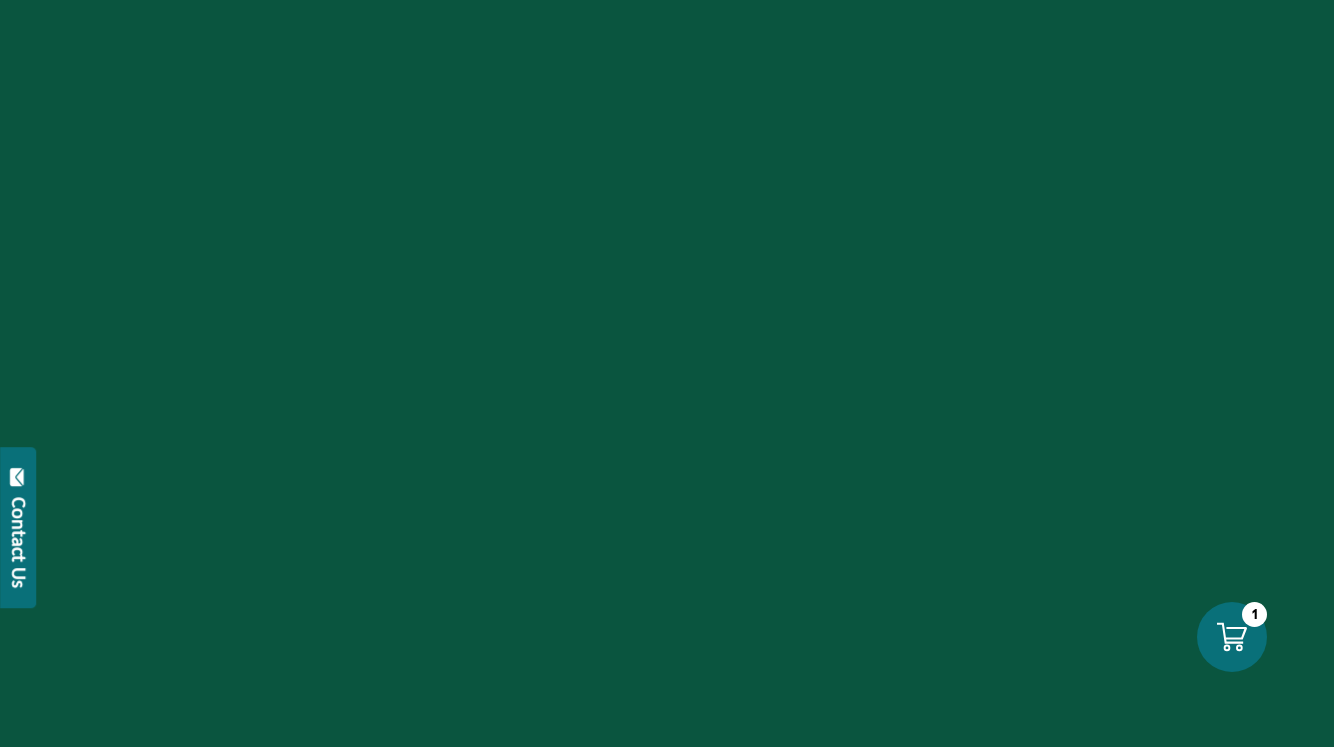 scroll, scrollTop: 0, scrollLeft: 0, axis: both 